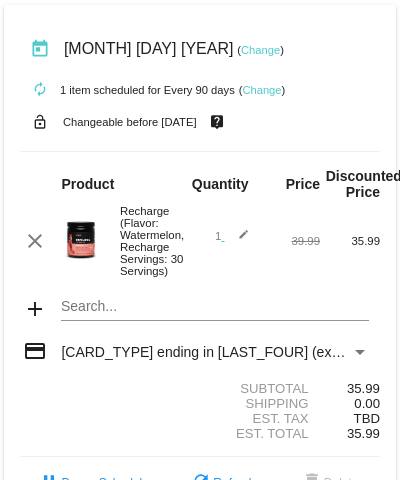 scroll, scrollTop: 0, scrollLeft: 0, axis: both 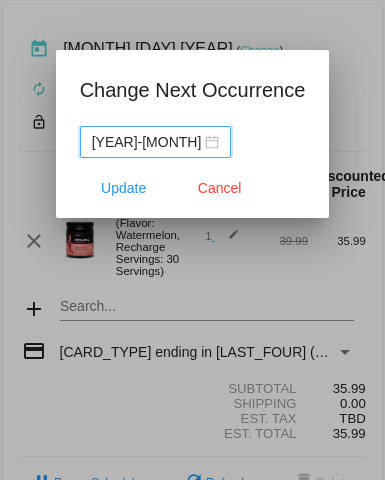 click on "[YEAR]-[MONTH]-[DAY]" at bounding box center (155, 142) 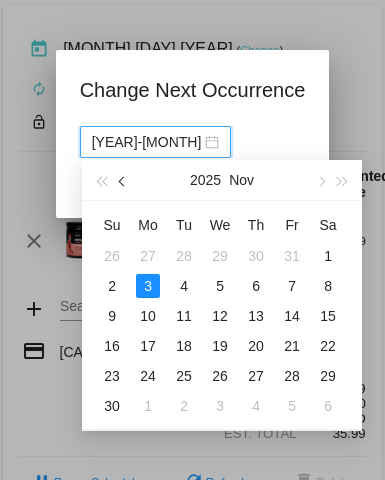 click at bounding box center (124, 181) 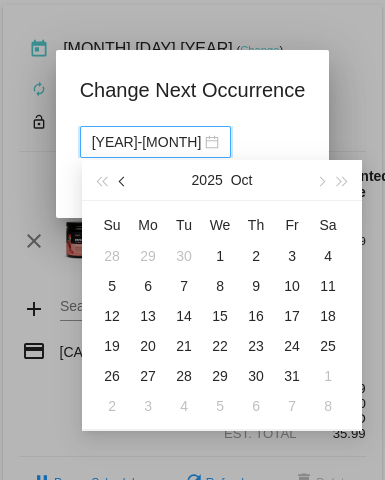 click at bounding box center (124, 181) 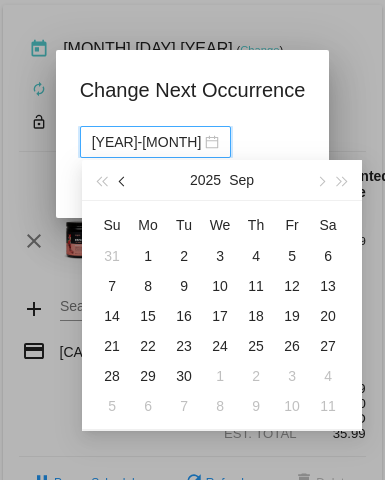 click at bounding box center [124, 181] 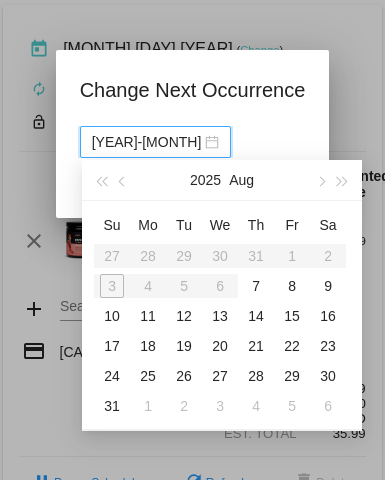 click on "Su   Mo   Tu   We   Th   Fr   Sa   27   28   29   30   31   1   2   3   4   5   6   7   8   9   10   11   12   13   14   15   16   17   18   19   20   21   22   23   24   25   26   27   28   29   30   31   1   2   3   4   5   6" at bounding box center [220, 315] 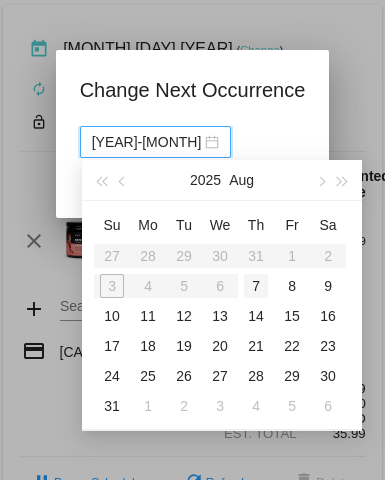 click on "7" at bounding box center [256, 286] 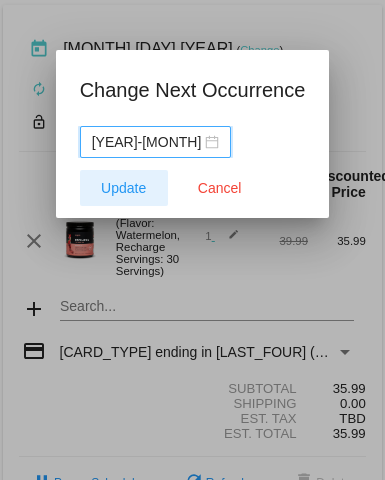 click on "Update" 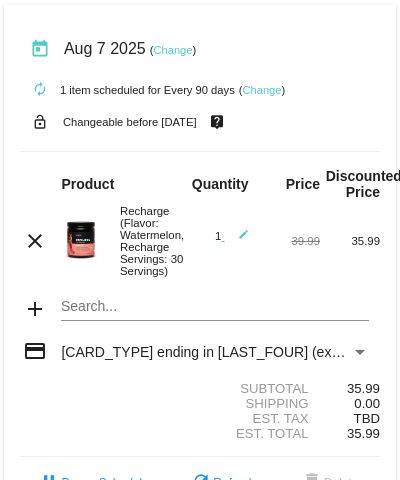 click on "edit" 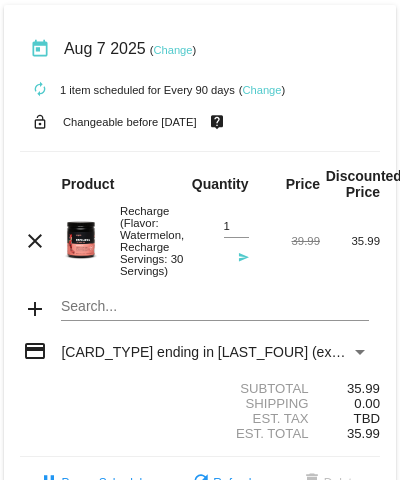 click on "1
Quantity" 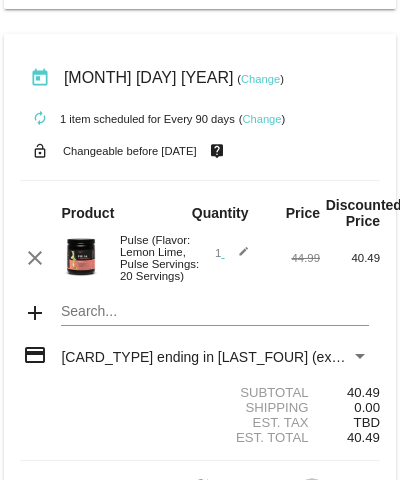 scroll, scrollTop: 501, scrollLeft: 0, axis: vertical 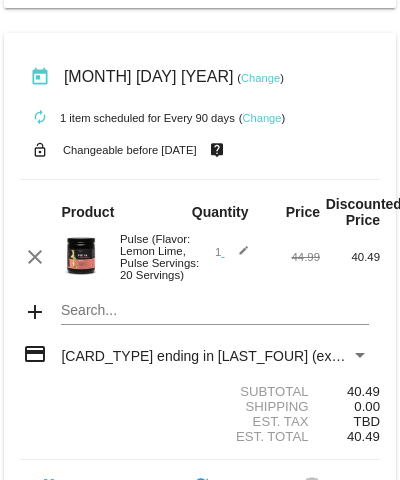 click on "Change" 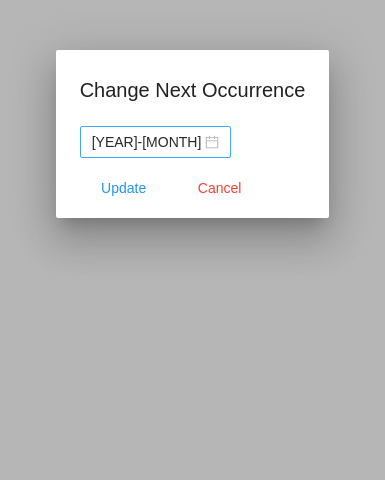 click on "[YEAR]-[MONTH]-[DAY]" at bounding box center [155, 142] 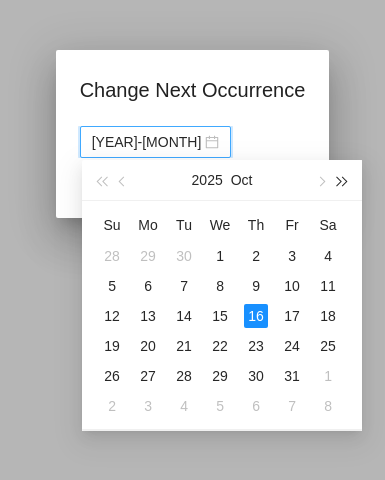 click at bounding box center [343, 181] 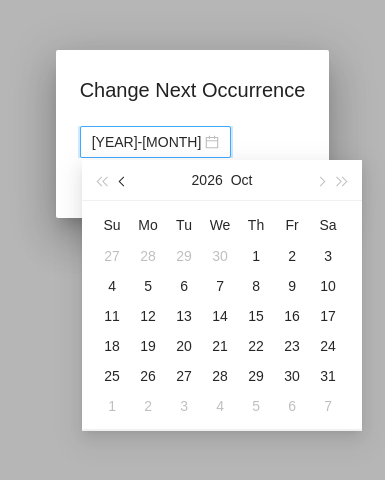 click at bounding box center (124, 181) 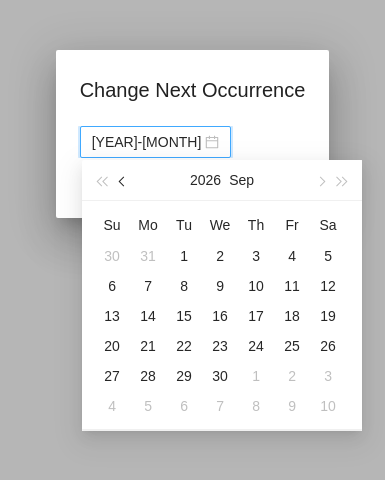 click at bounding box center (124, 181) 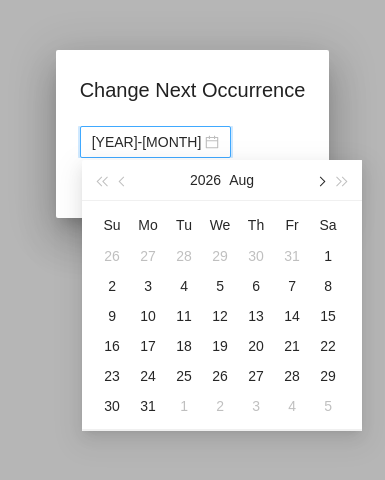 click at bounding box center [320, 180] 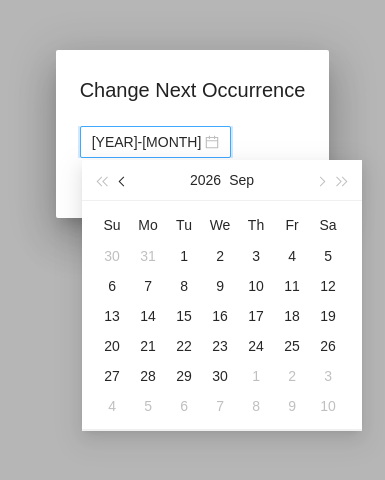 click at bounding box center (123, 180) 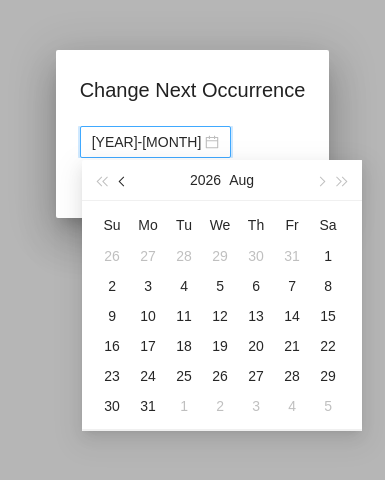 click at bounding box center (123, 180) 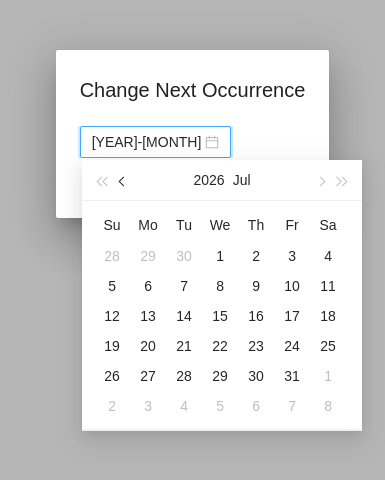click at bounding box center [123, 180] 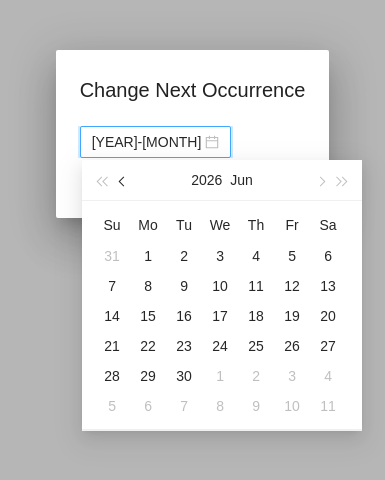click at bounding box center (123, 180) 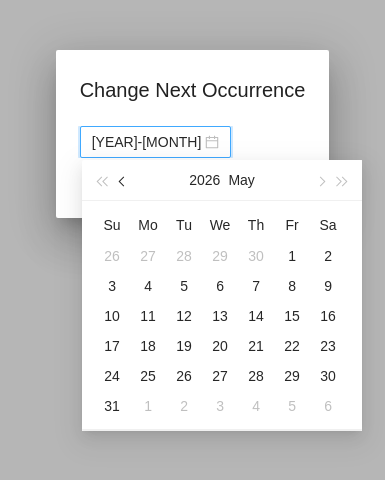click at bounding box center (123, 180) 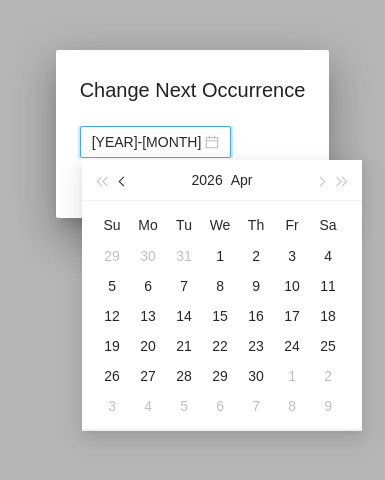 click at bounding box center (123, 180) 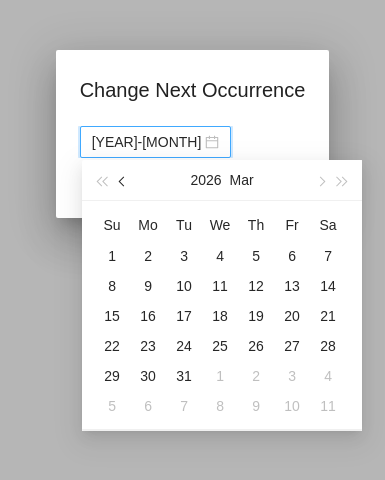 click at bounding box center (123, 180) 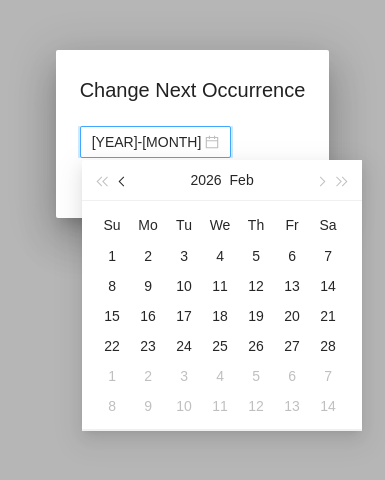 click at bounding box center (123, 180) 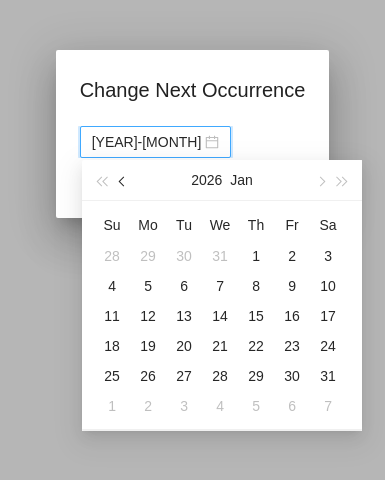 click at bounding box center [123, 180] 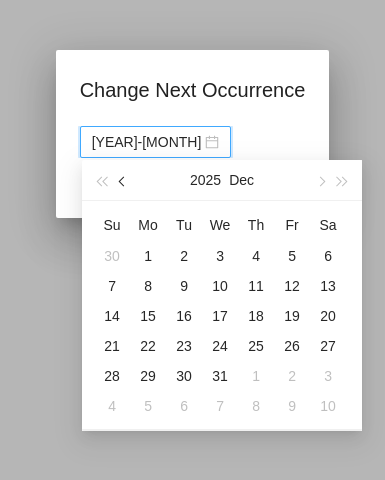 click at bounding box center [123, 180] 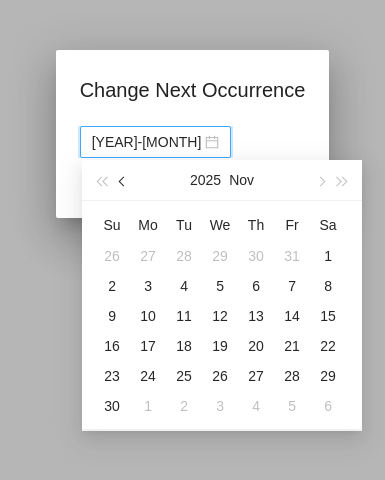 click at bounding box center [123, 180] 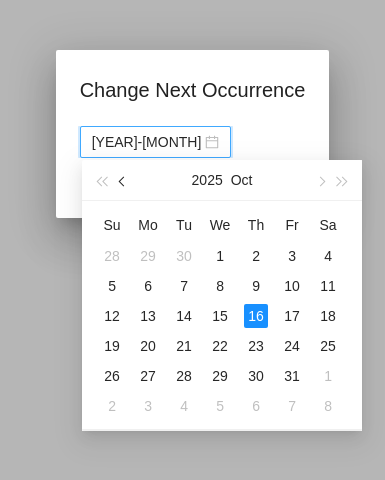 click at bounding box center (123, 180) 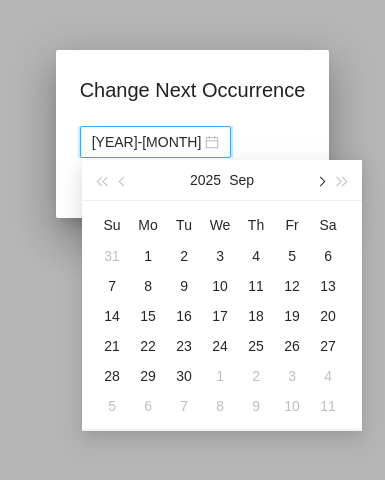 click at bounding box center (320, 181) 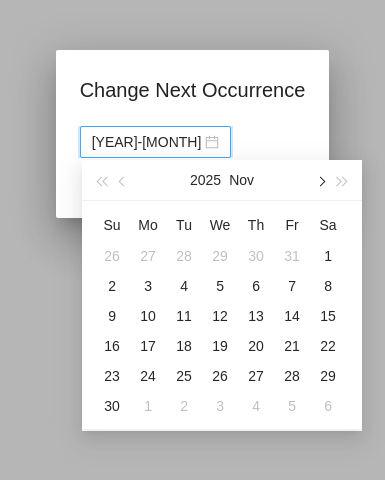 click at bounding box center [320, 181] 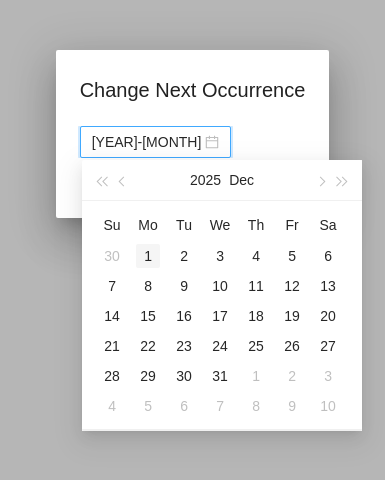 click on "1" at bounding box center (148, 256) 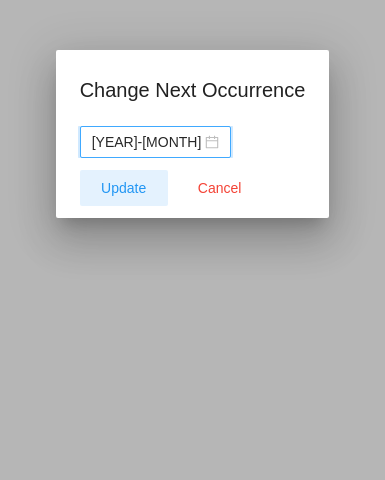 click on "Update" 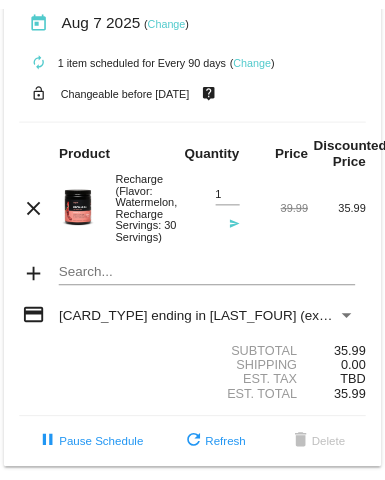 scroll, scrollTop: 0, scrollLeft: 0, axis: both 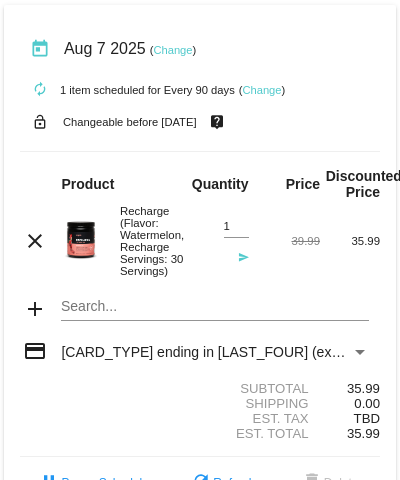 click on "Change" 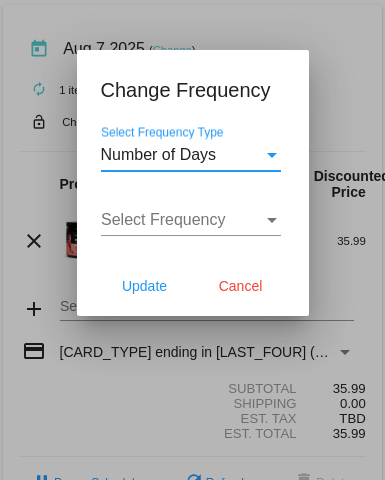 click at bounding box center [272, 155] 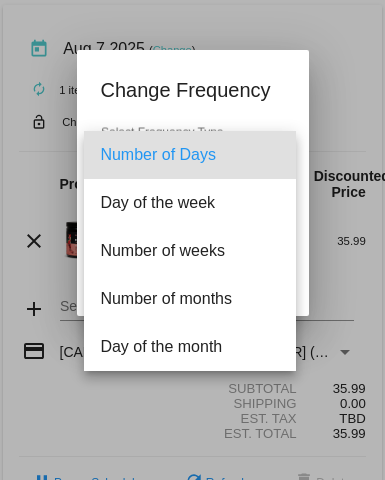 drag, startPoint x: 379, startPoint y: 148, endPoint x: 378, endPoint y: 168, distance: 20.024984 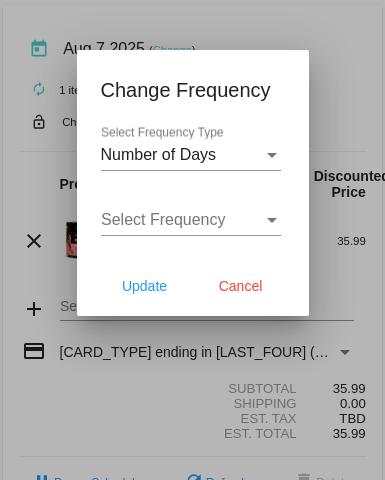 drag, startPoint x: 376, startPoint y: 170, endPoint x: 376, endPoint y: 187, distance: 17 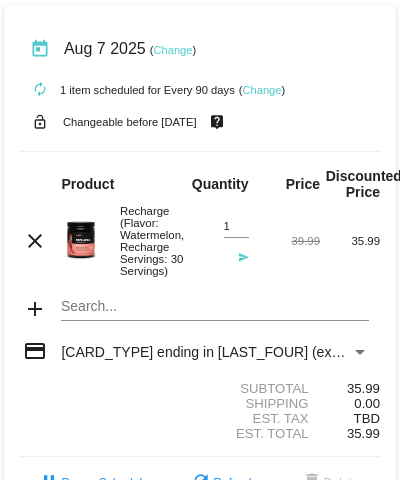 click on "Change" 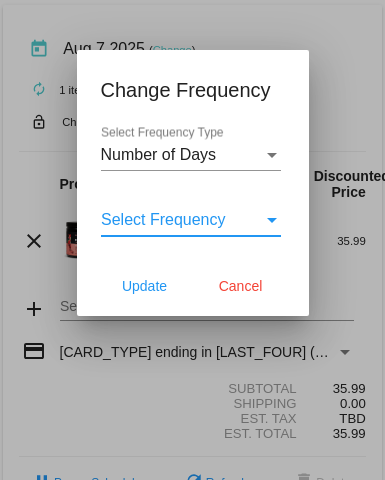 click at bounding box center (272, 220) 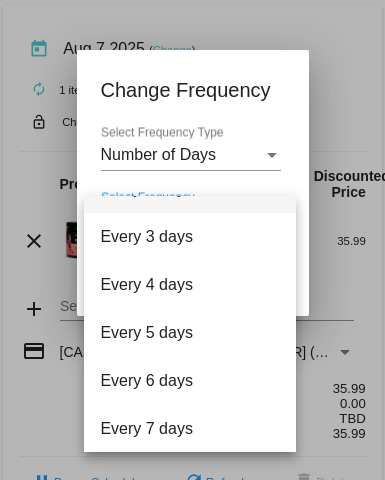scroll, scrollTop: 80, scrollLeft: 0, axis: vertical 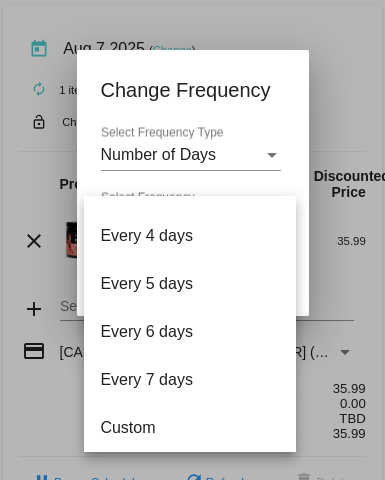 click at bounding box center [192, 240] 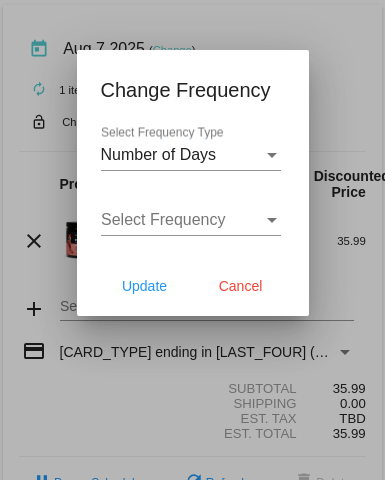 click at bounding box center [272, 155] 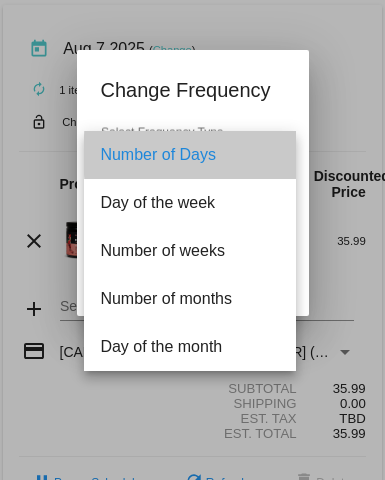 click on "Number of Days" at bounding box center (190, 155) 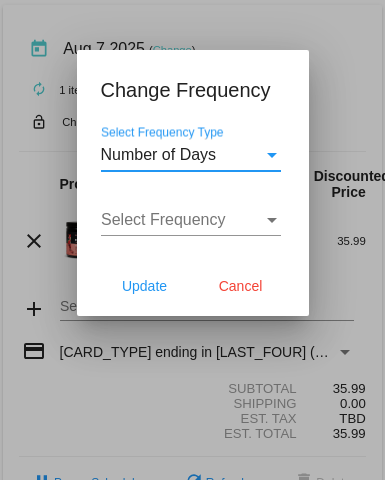 click at bounding box center (272, 155) 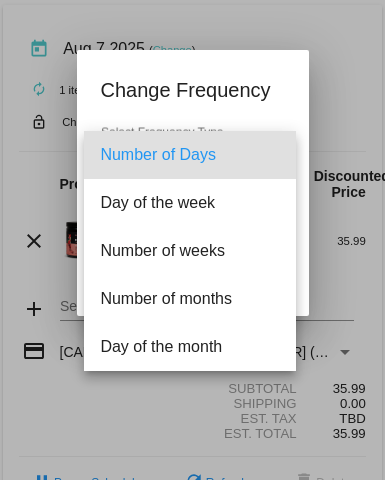 click at bounding box center [192, 240] 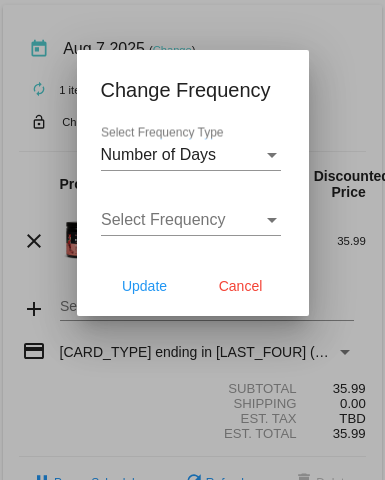 click at bounding box center (272, 220) 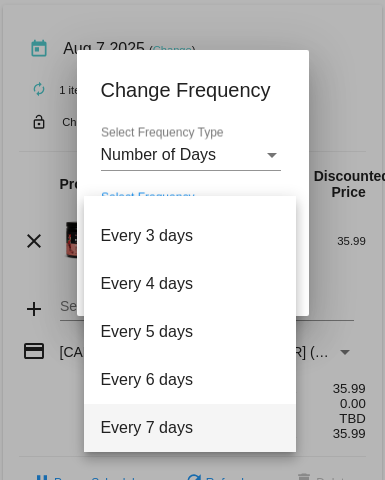 scroll, scrollTop: 80, scrollLeft: 0, axis: vertical 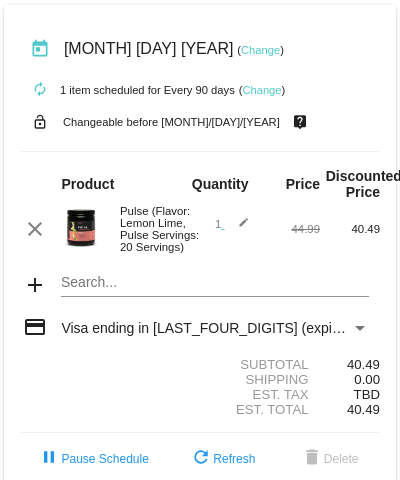 drag, startPoint x: 376, startPoint y: 11, endPoint x: 392, endPoint y: 15, distance: 16.492422 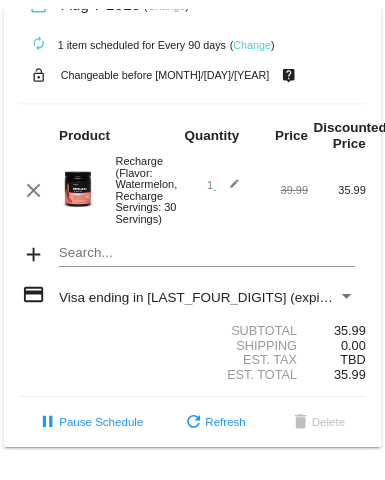 scroll, scrollTop: 560, scrollLeft: 0, axis: vertical 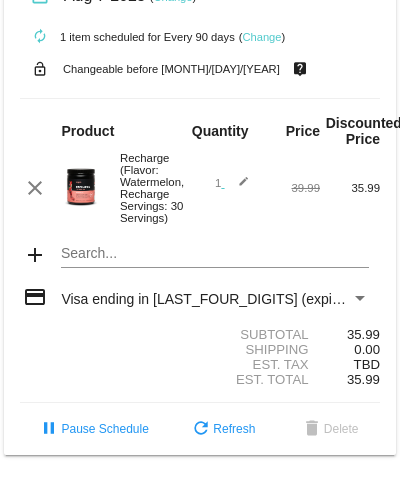 click on "autorenew" 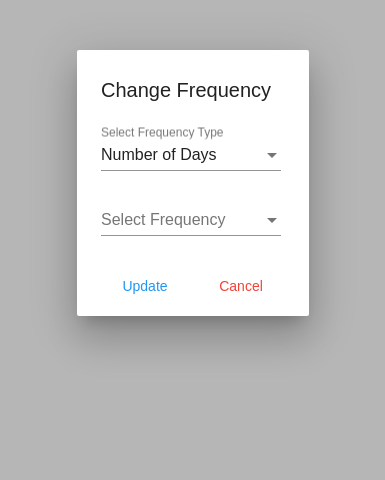 scroll, scrollTop: 596, scrollLeft: 0, axis: vertical 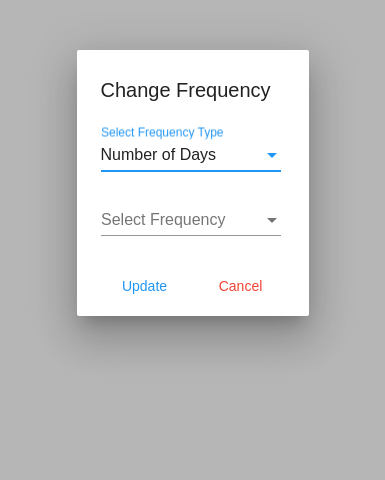 click at bounding box center [272, 155] 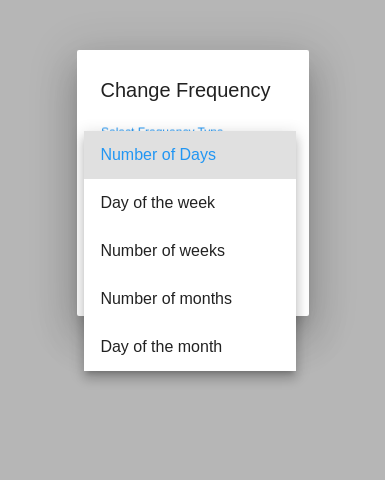 click on "Number of Days" at bounding box center [190, 155] 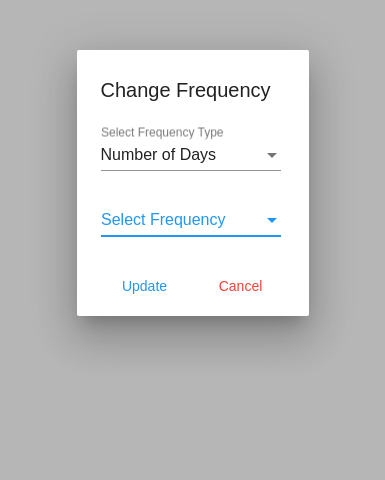 click at bounding box center (272, 220) 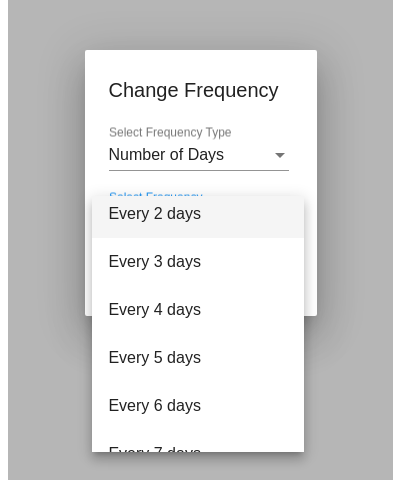 scroll, scrollTop: 0, scrollLeft: 0, axis: both 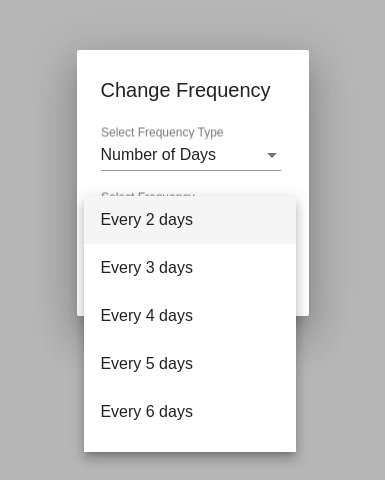 click at bounding box center [192, 240] 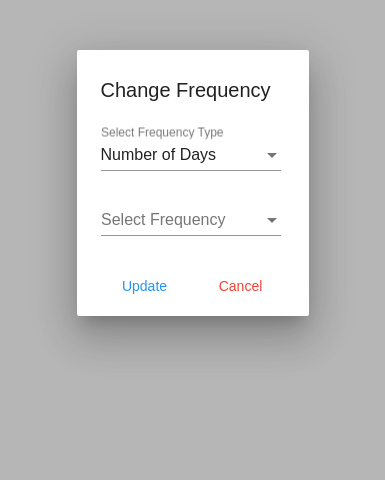click at bounding box center [272, 155] 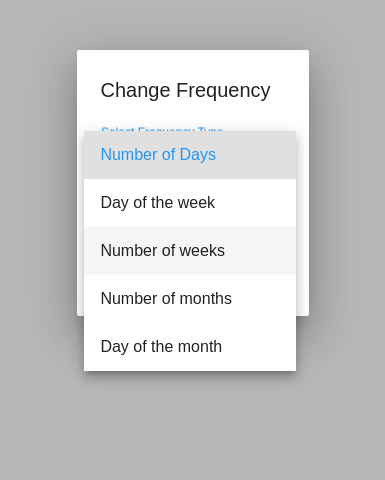 click on "Number of weeks" at bounding box center (190, 251) 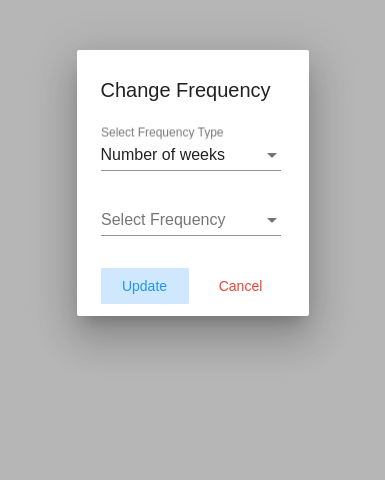 click on "Update" 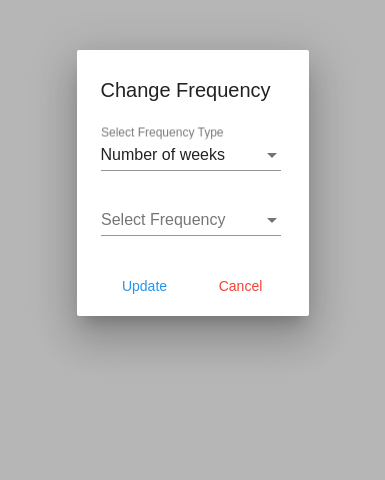 click at bounding box center [272, 220] 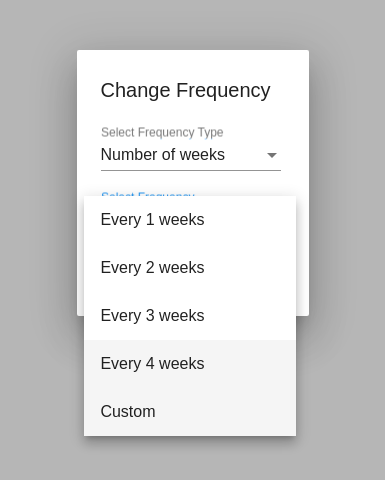 click on "Every 4 weeks" at bounding box center (190, 364) 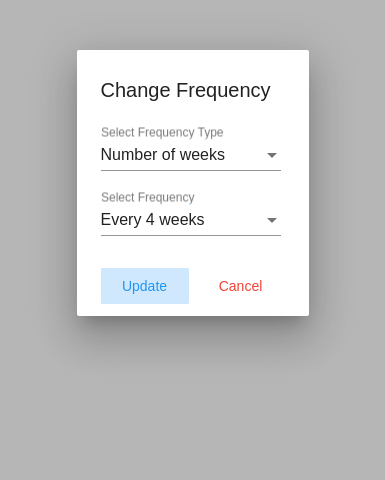 click on "Update" 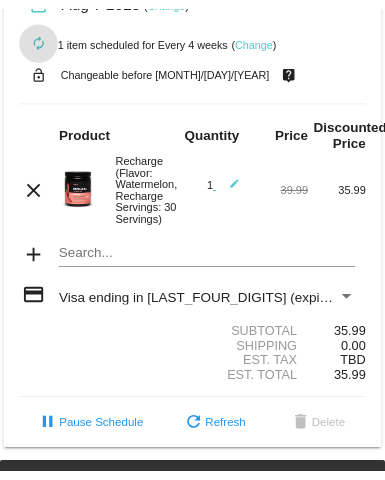 scroll, scrollTop: 560, scrollLeft: 0, axis: vertical 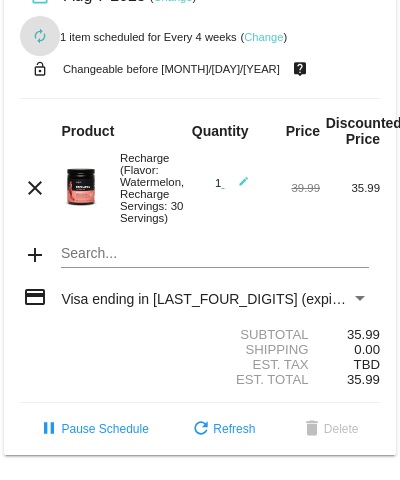 click on "autorenew" 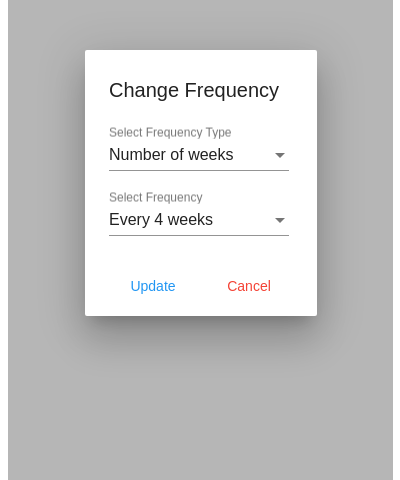 scroll, scrollTop: 596, scrollLeft: 0, axis: vertical 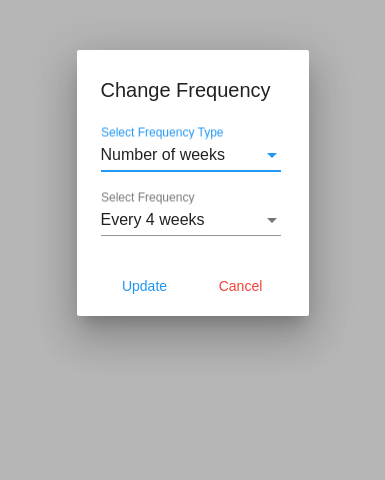 click at bounding box center [272, 155] 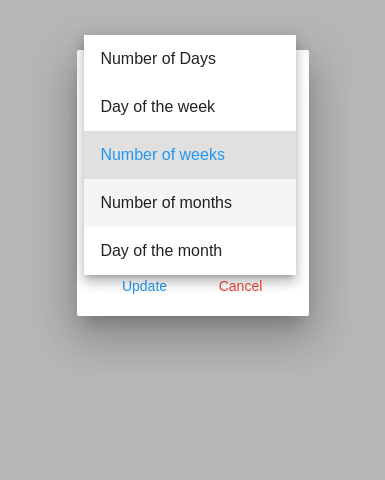 click on "Number of months" at bounding box center (190, 203) 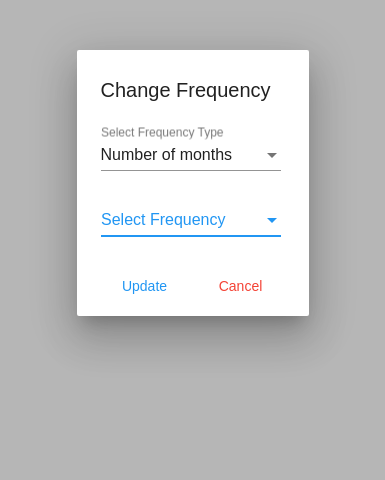 click at bounding box center (272, 220) 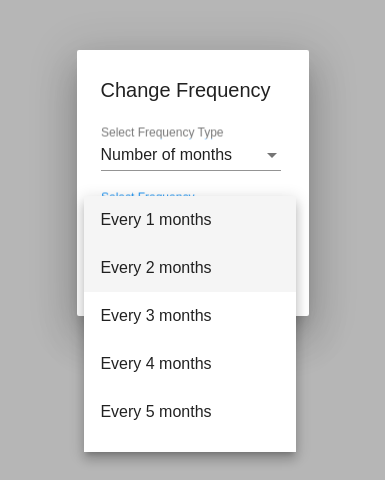click on "Every 2 months" at bounding box center (190, 268) 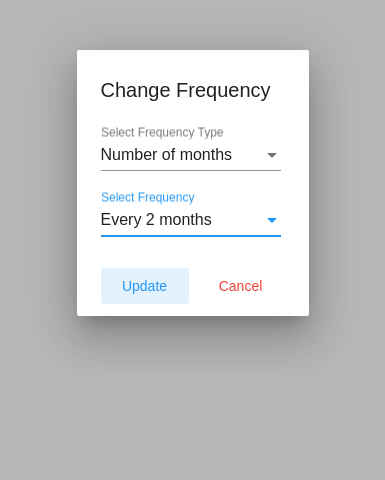 click on "Update" 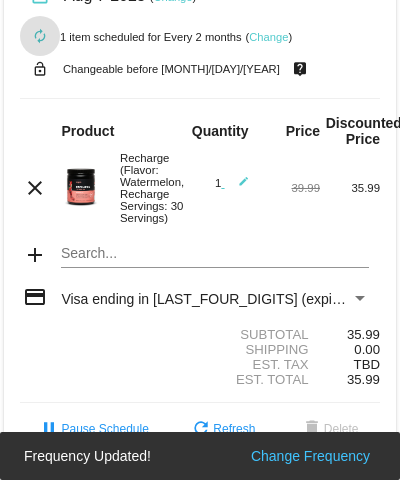 scroll, scrollTop: 560, scrollLeft: 0, axis: vertical 